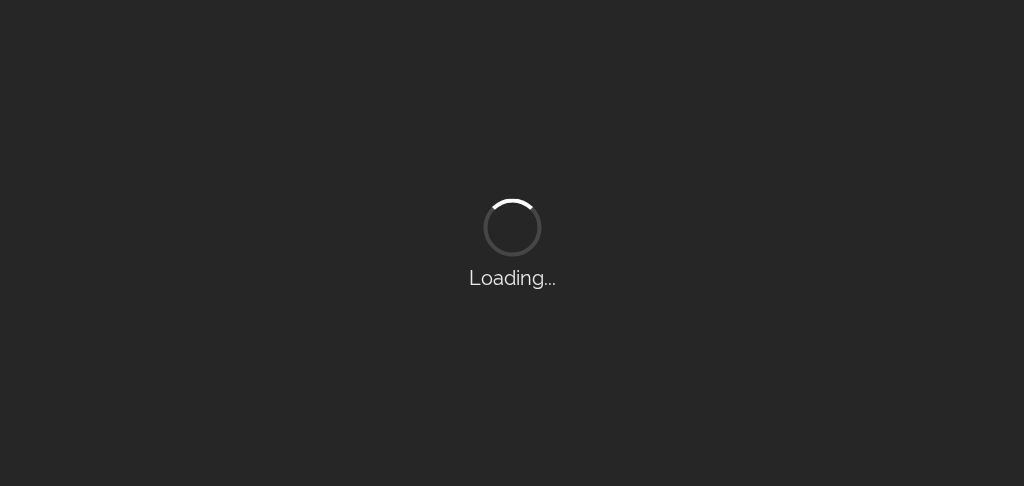 scroll, scrollTop: 0, scrollLeft: 0, axis: both 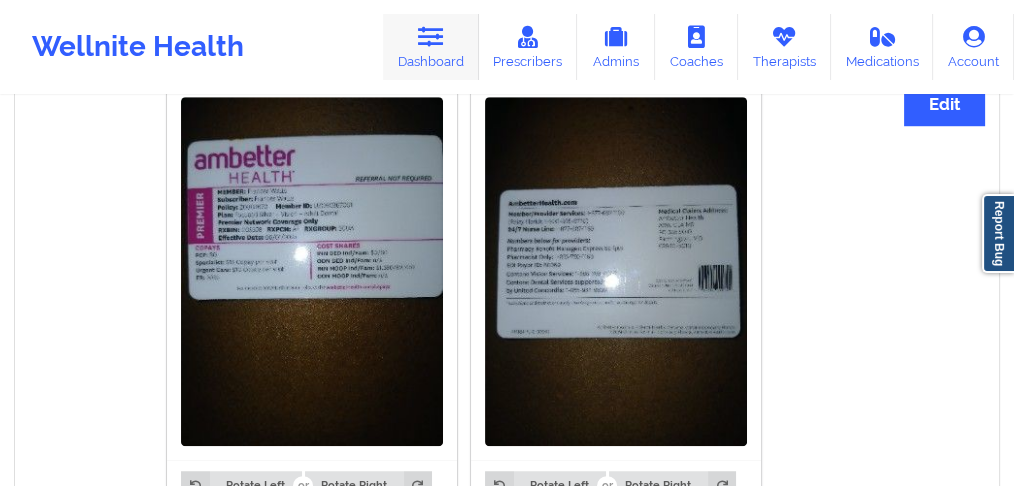 click on "Dashboard" at bounding box center [431, 47] 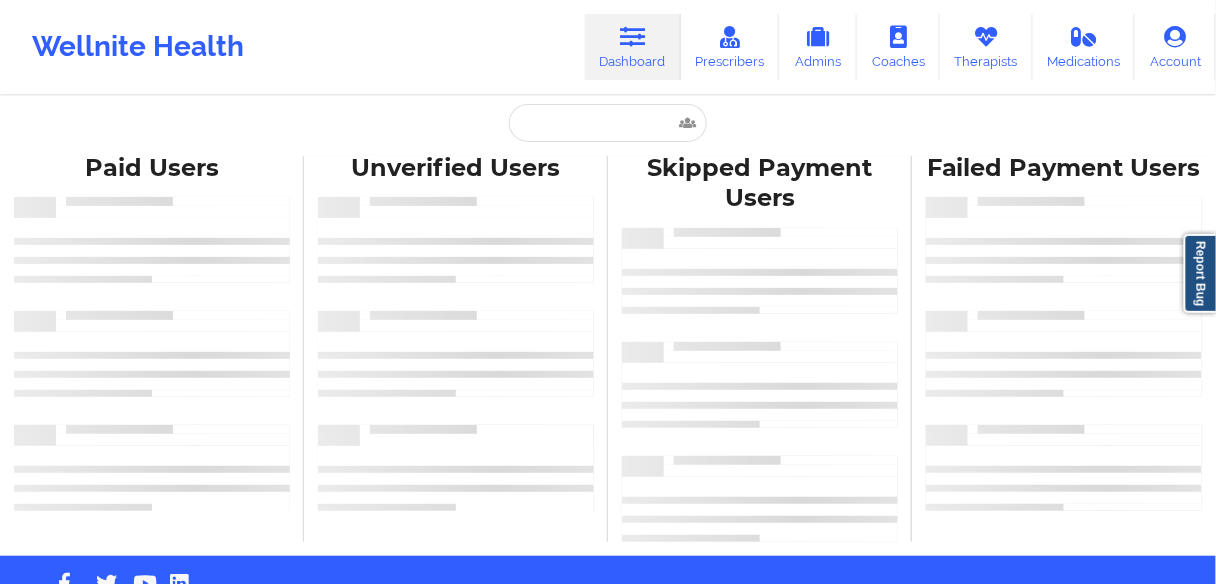 scroll, scrollTop: 0, scrollLeft: 0, axis: both 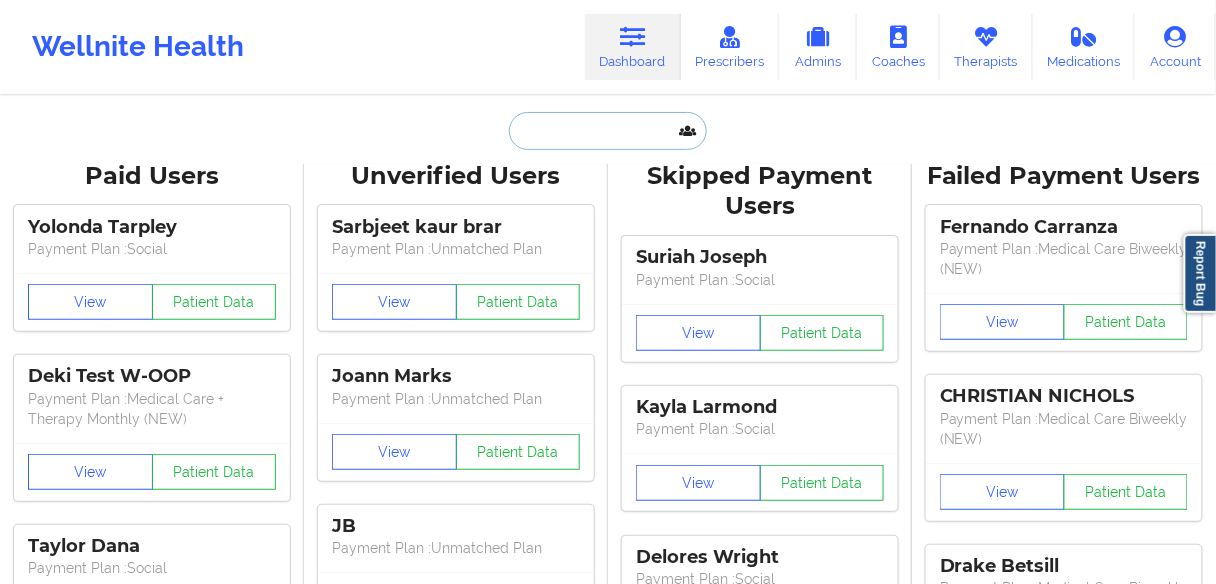 click at bounding box center (608, 131) 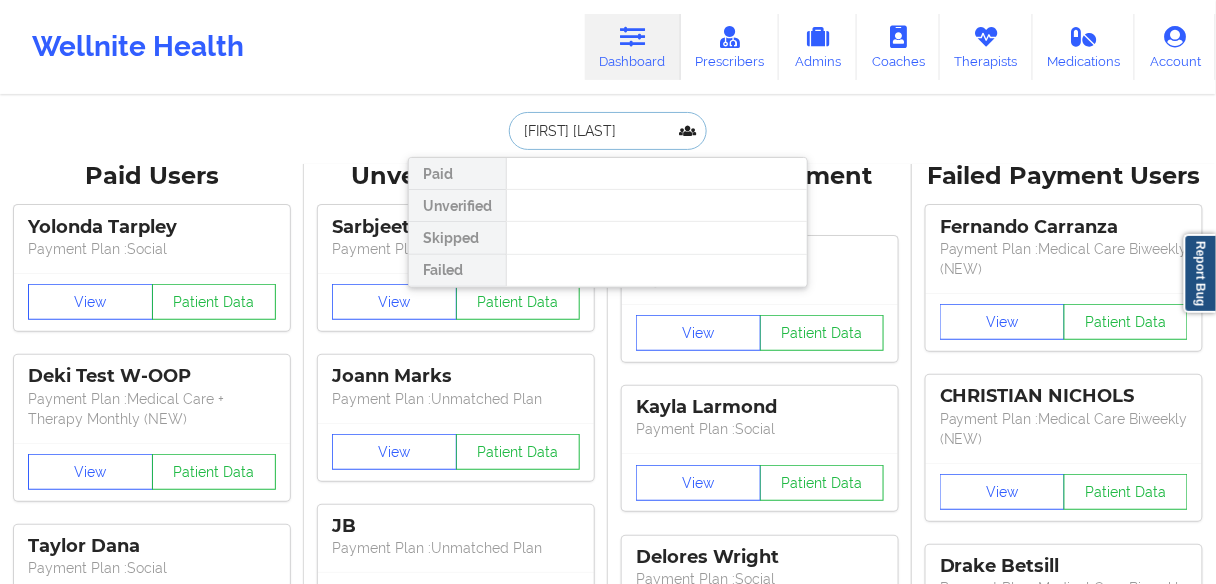 drag, startPoint x: 572, startPoint y: 131, endPoint x: 470, endPoint y: 108, distance: 104.56099 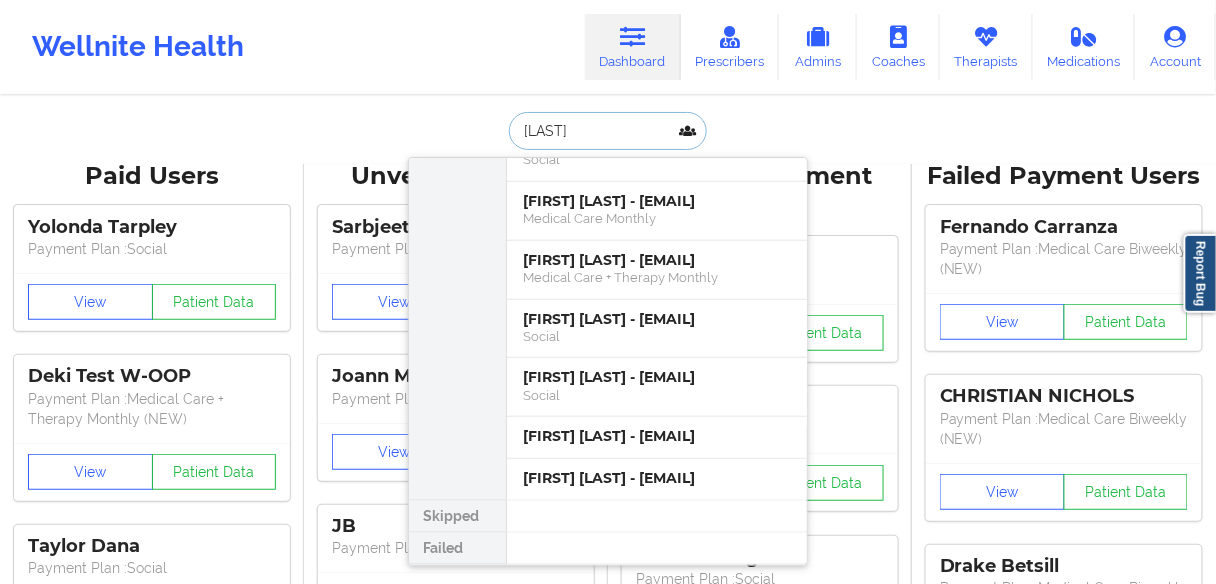 scroll, scrollTop: 2889, scrollLeft: 0, axis: vertical 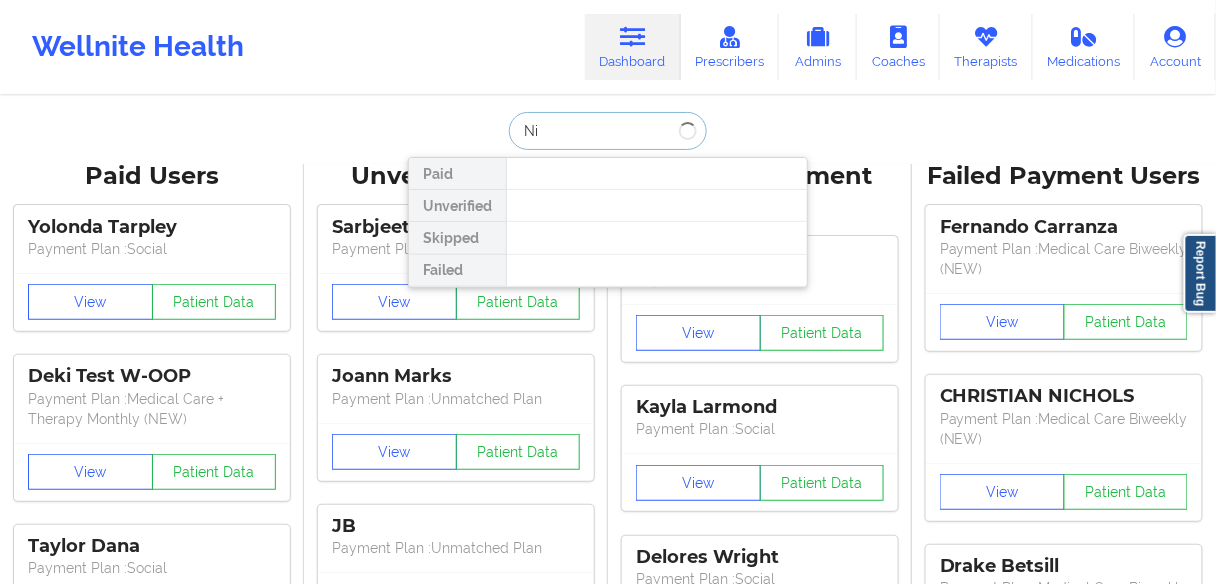 type on "N" 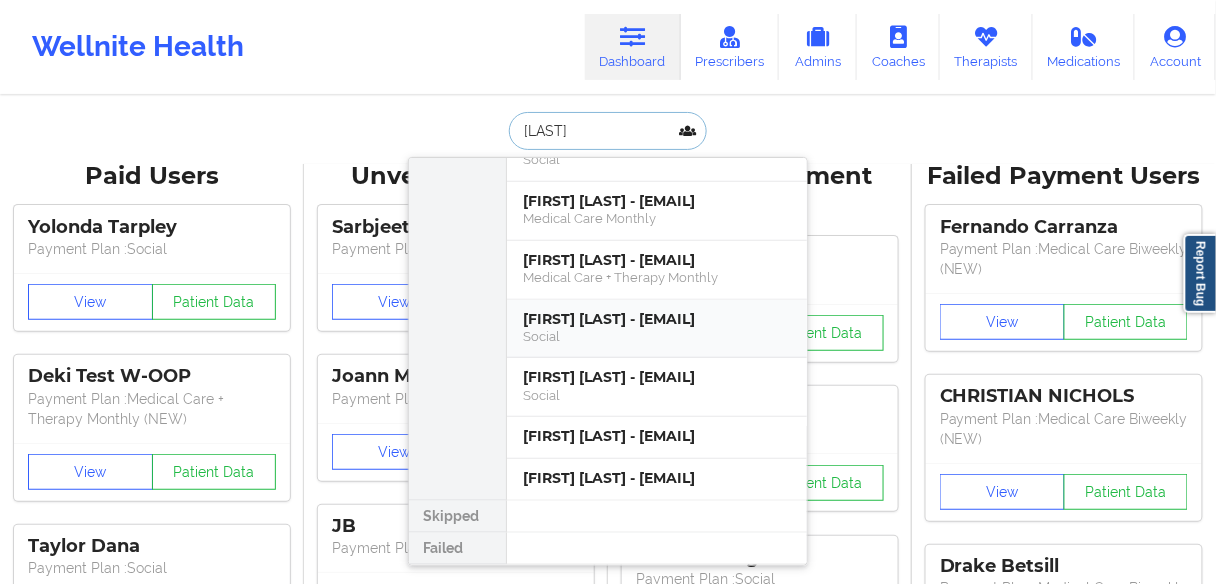 scroll, scrollTop: 2889, scrollLeft: 0, axis: vertical 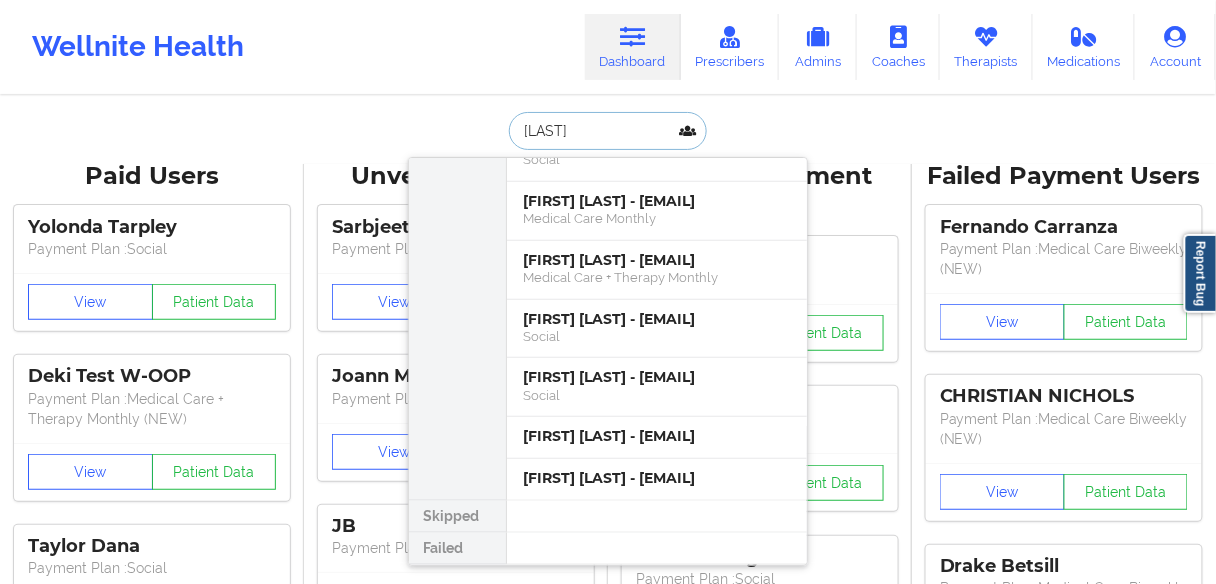 drag, startPoint x: 570, startPoint y: 127, endPoint x: 537, endPoint y: 127, distance: 33 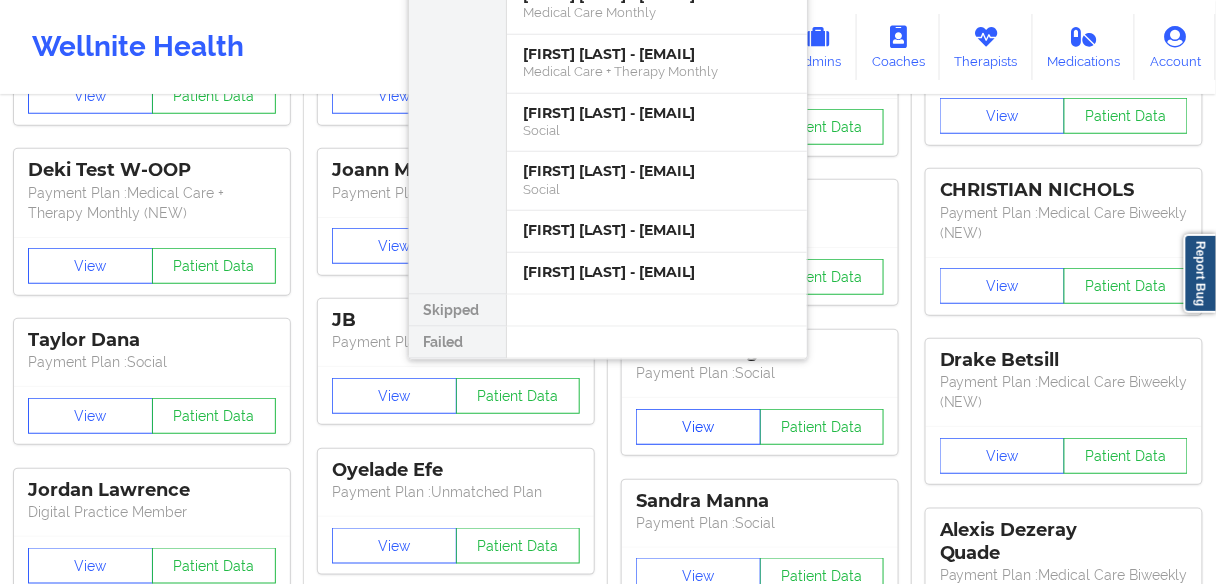 scroll, scrollTop: 240, scrollLeft: 0, axis: vertical 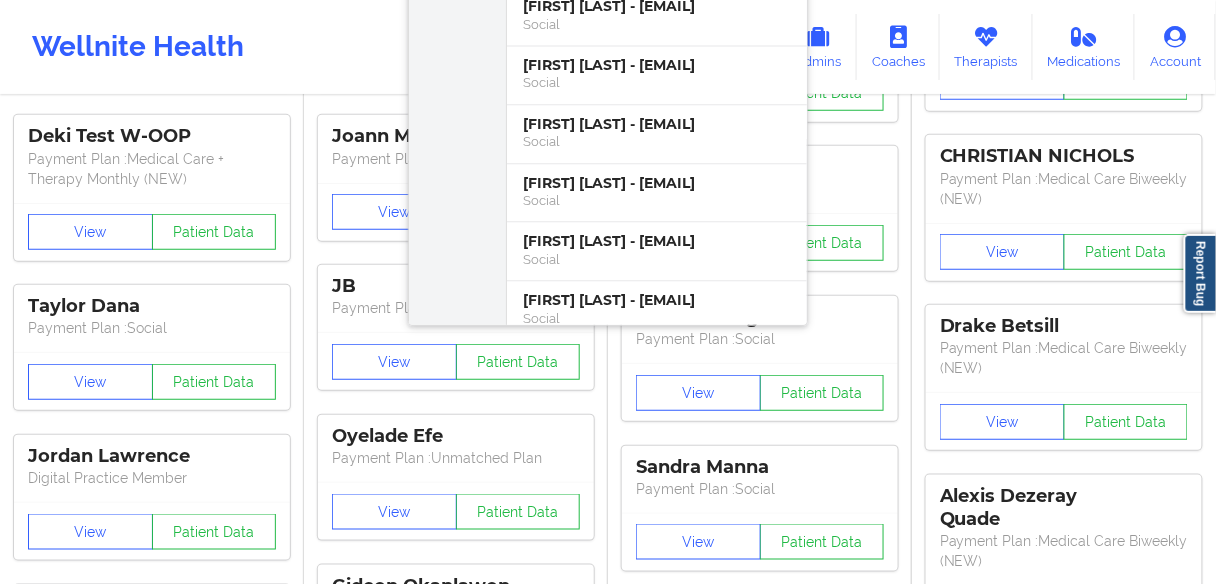 click on "Wellnite Health Dashboard Prescribers Admins Coaches Therapists Medications Account" at bounding box center (608, 47) 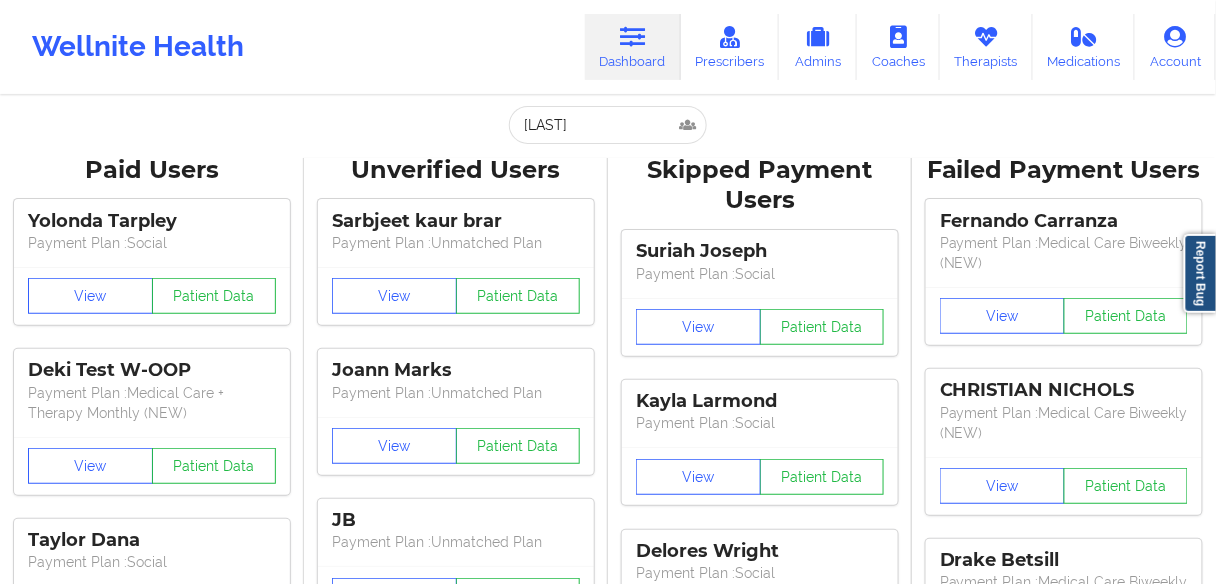 scroll, scrollTop: 0, scrollLeft: 0, axis: both 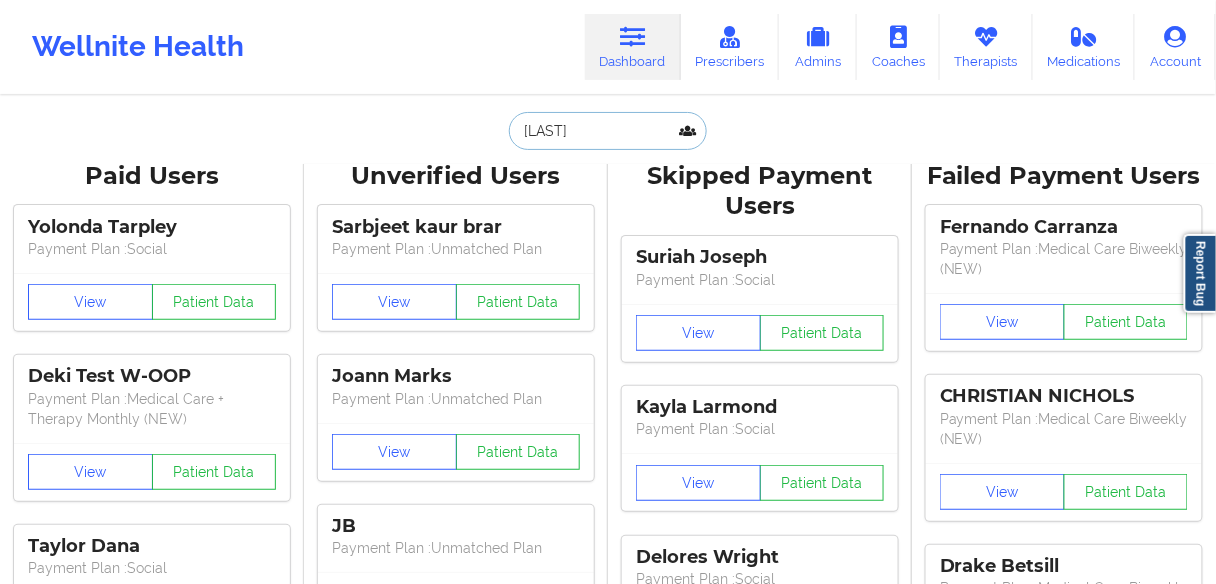 drag, startPoint x: 604, startPoint y: 119, endPoint x: 446, endPoint y: 140, distance: 159.38947 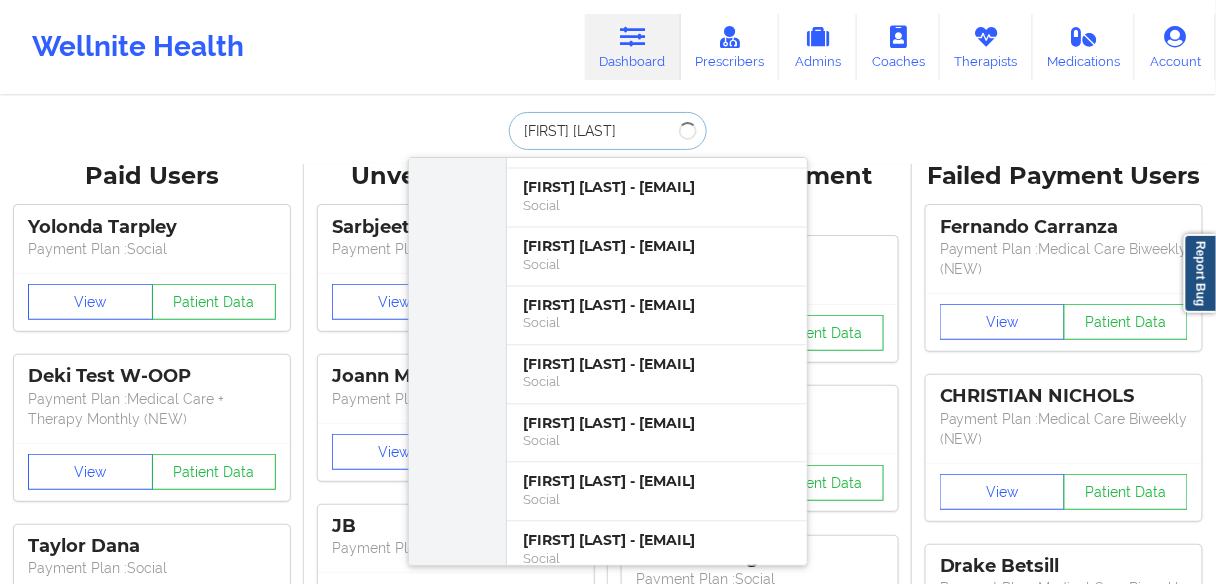 scroll, scrollTop: 0, scrollLeft: 0, axis: both 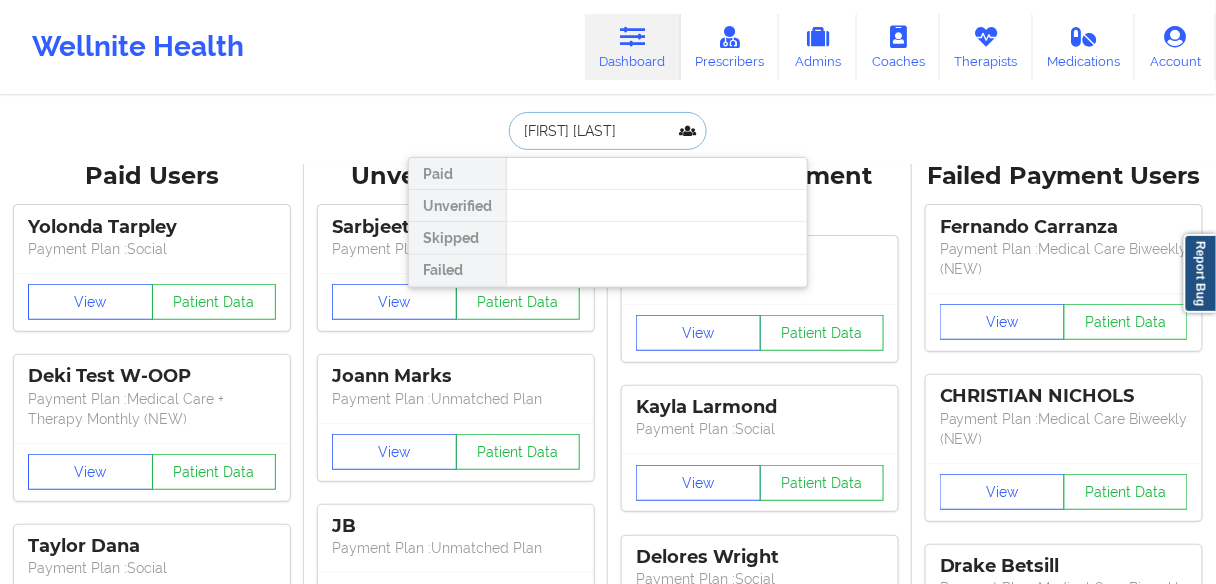 drag, startPoint x: 588, startPoint y: 133, endPoint x: 506, endPoint y: 132, distance: 82.006096 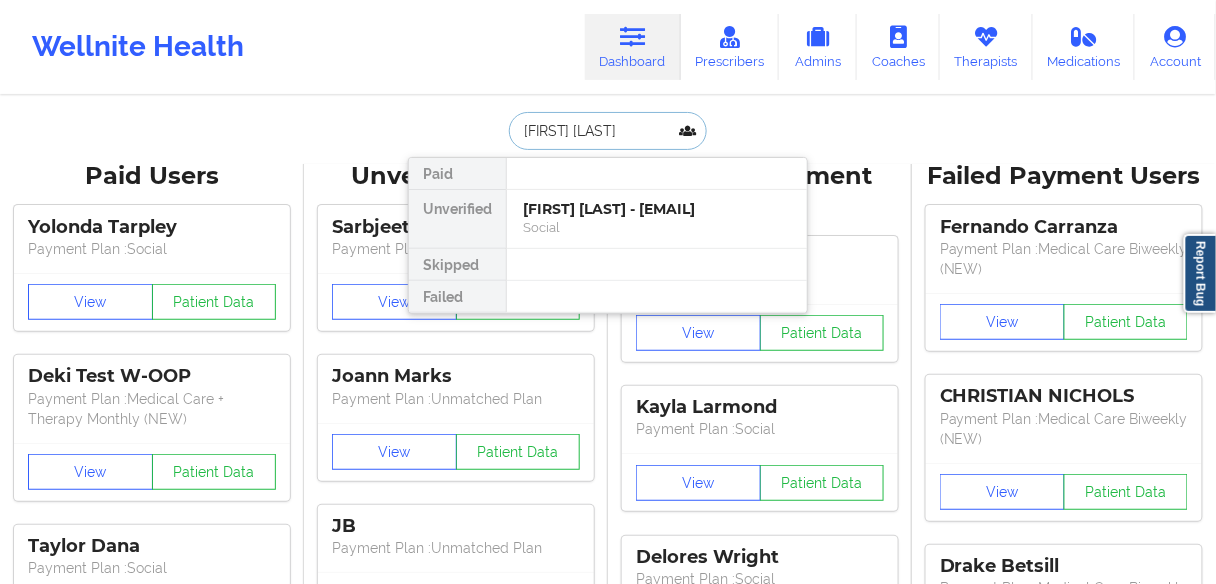 drag, startPoint x: 646, startPoint y: 131, endPoint x: 472, endPoint y: 130, distance: 174.00287 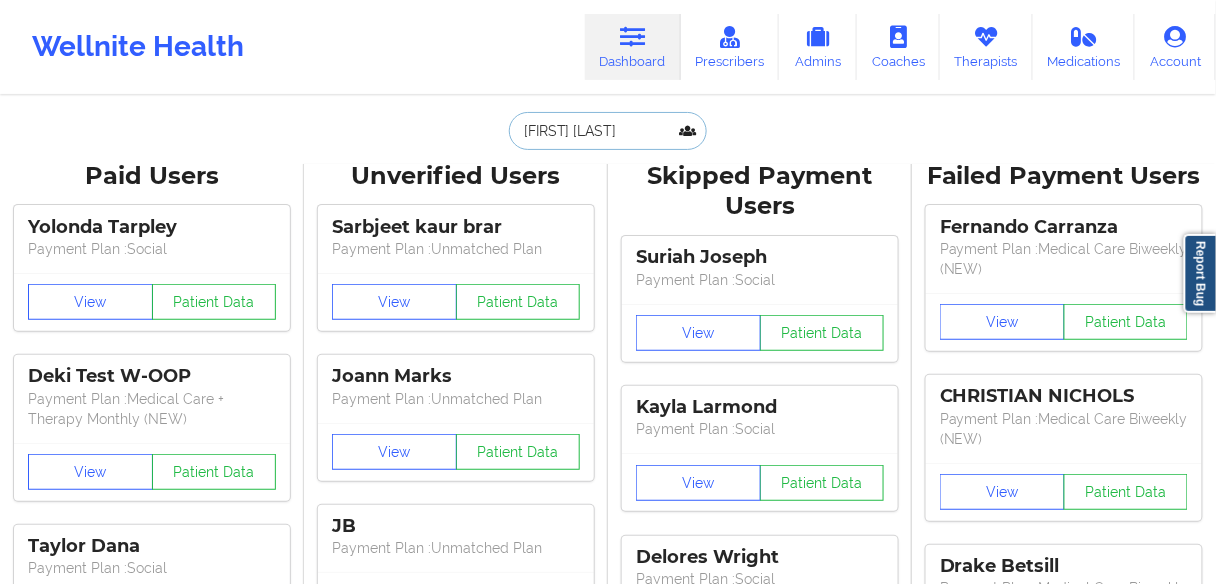 paste on "[EMAIL]" 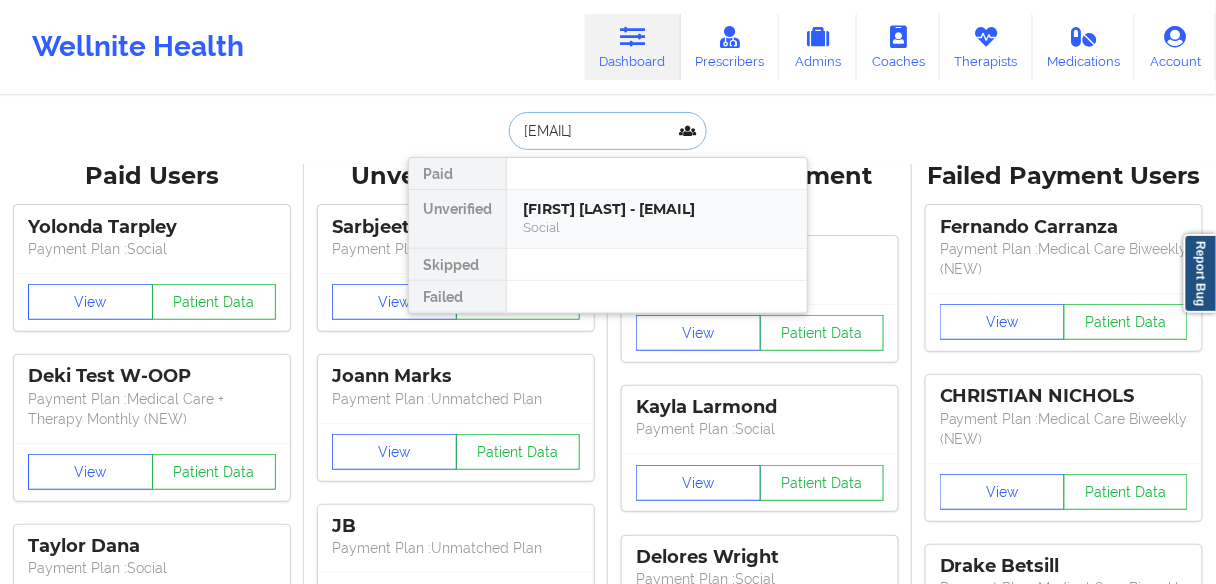 click on "[FIRST] [LAST] - [EMAIL]" at bounding box center (657, 209) 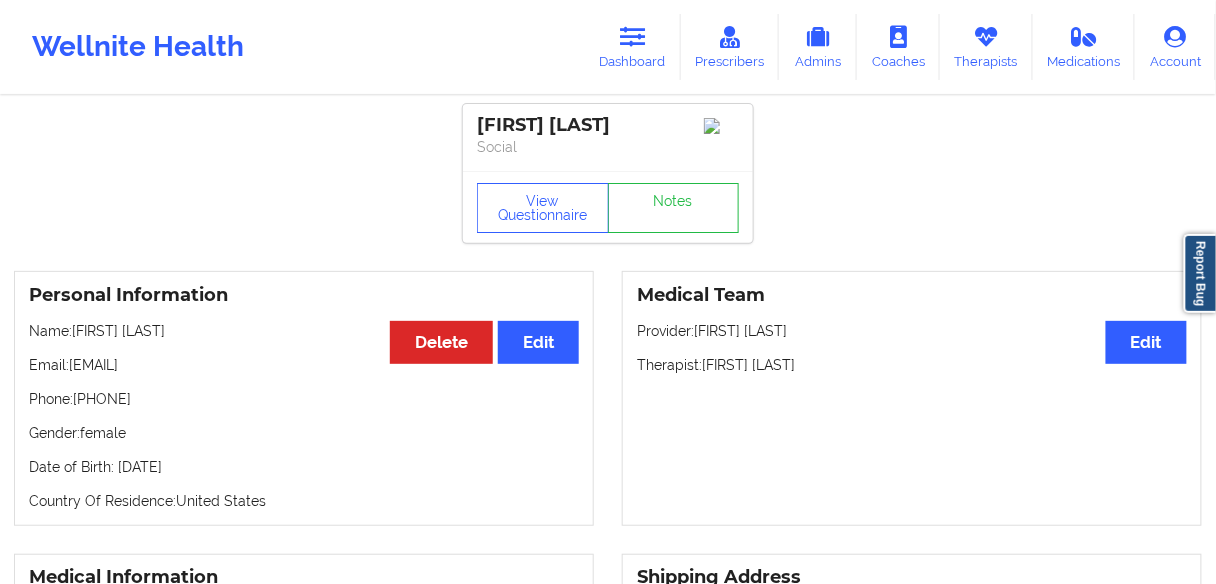 scroll, scrollTop: 0, scrollLeft: 0, axis: both 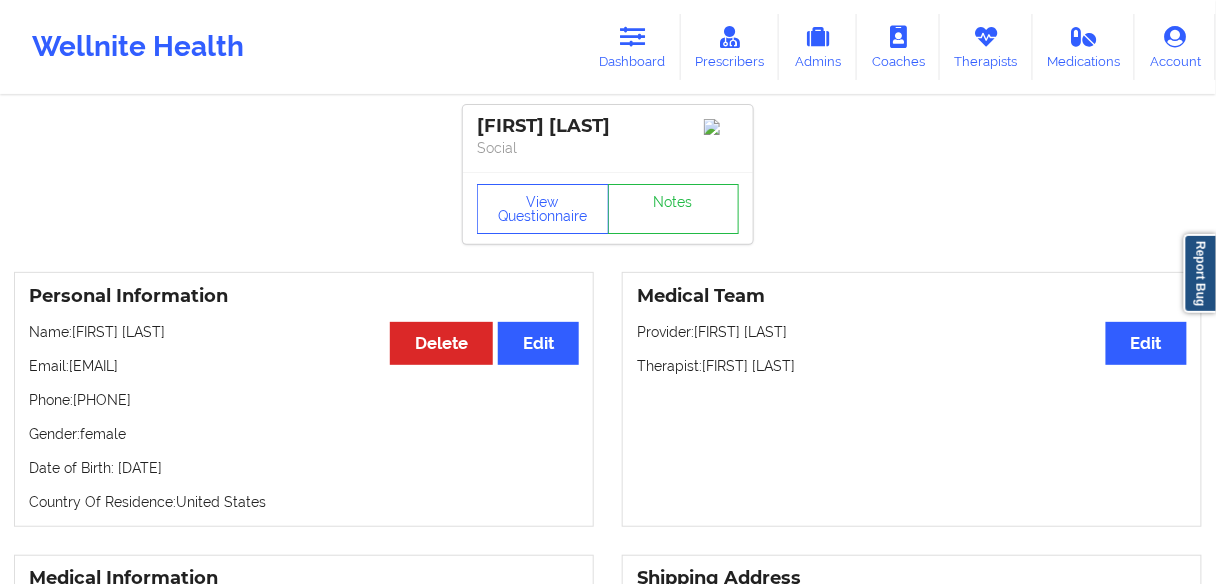 drag, startPoint x: 238, startPoint y: 480, endPoint x: 2, endPoint y: 331, distance: 279.10034 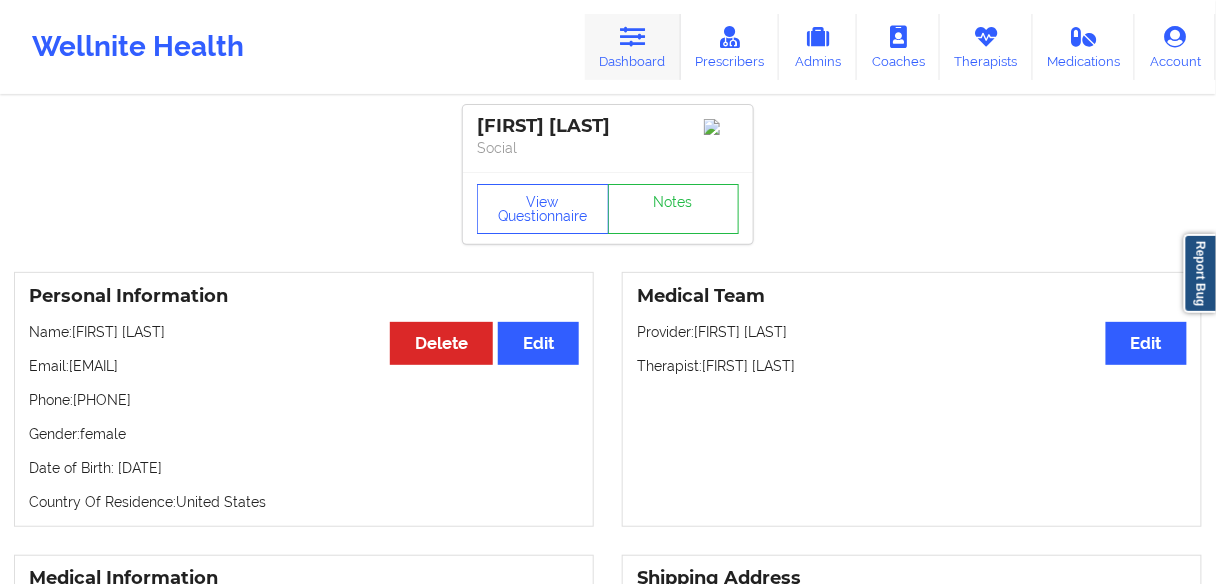 click at bounding box center [633, 37] 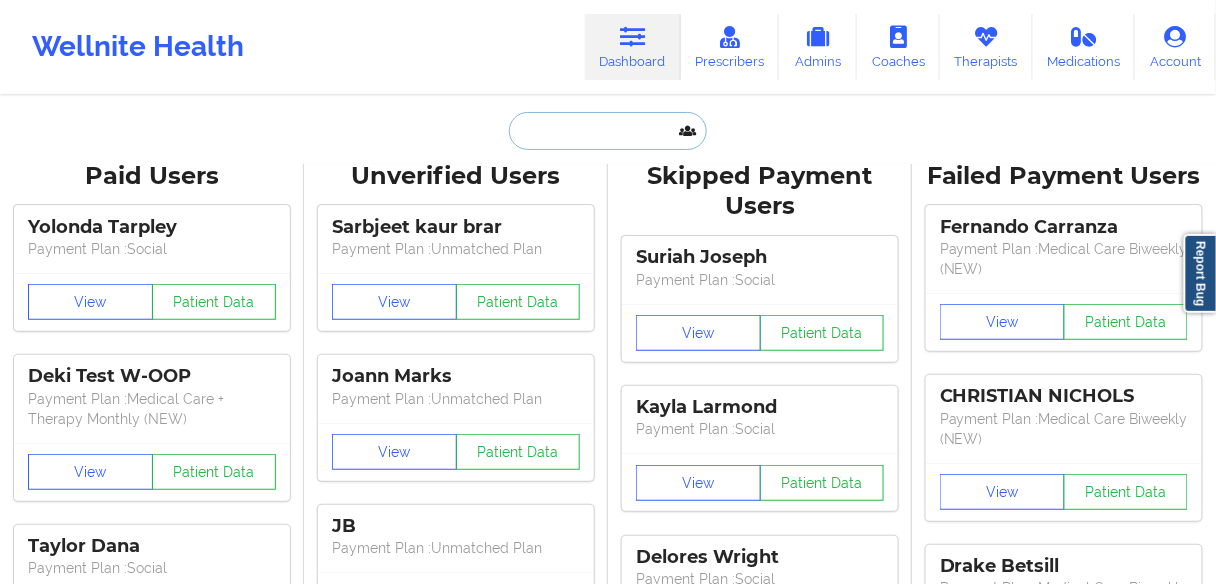click at bounding box center (608, 131) 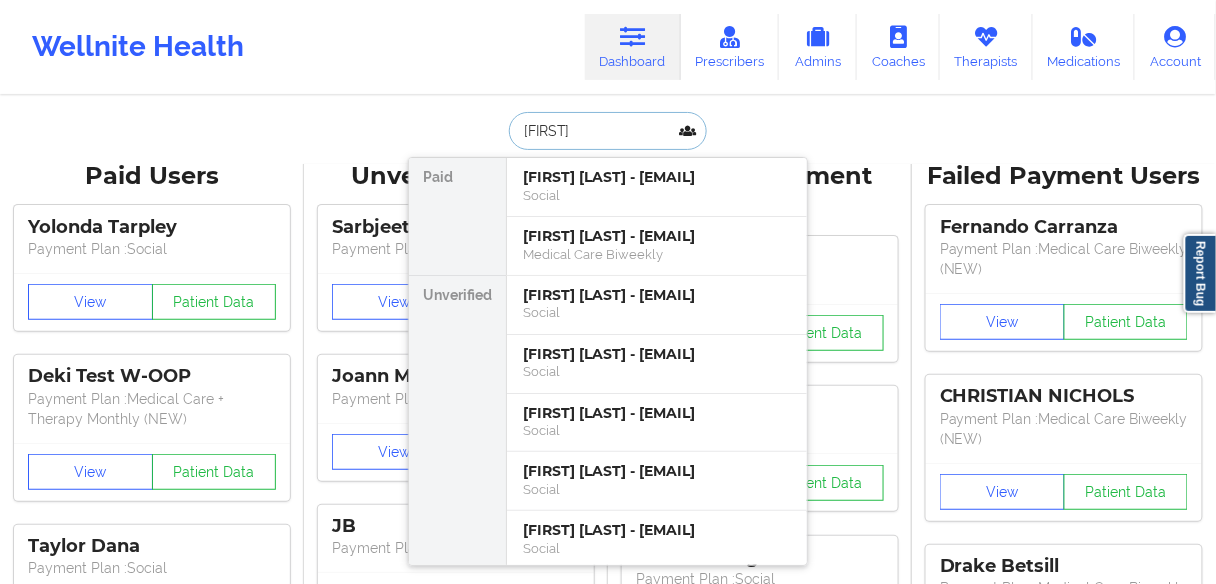click on "[FIRST]" at bounding box center [608, 131] 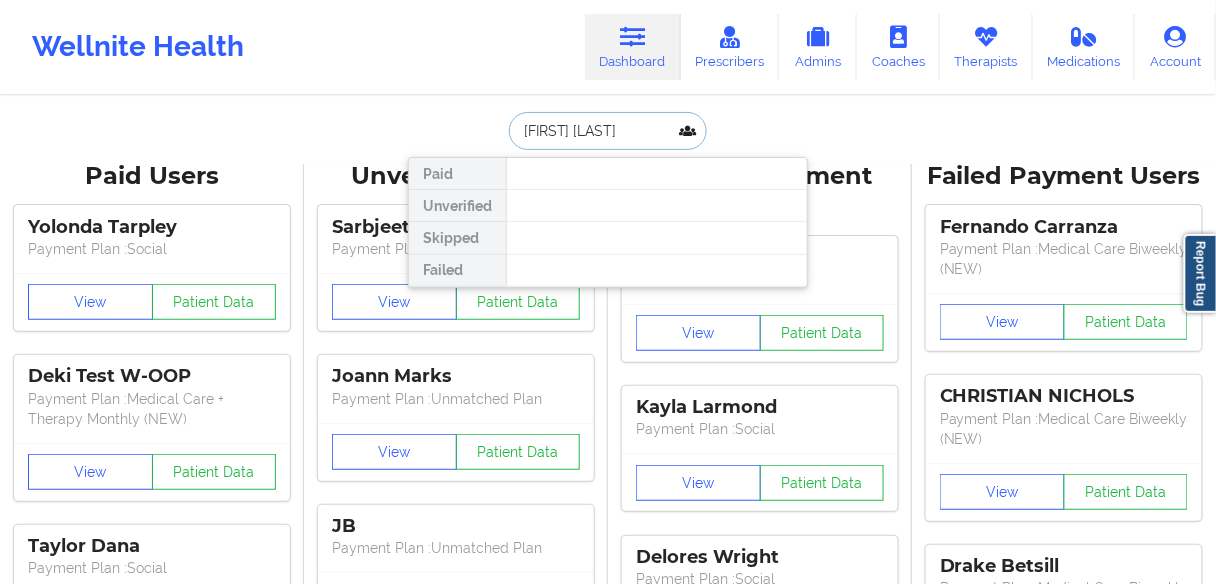 drag, startPoint x: 577, startPoint y: 128, endPoint x: 486, endPoint y: 128, distance: 91 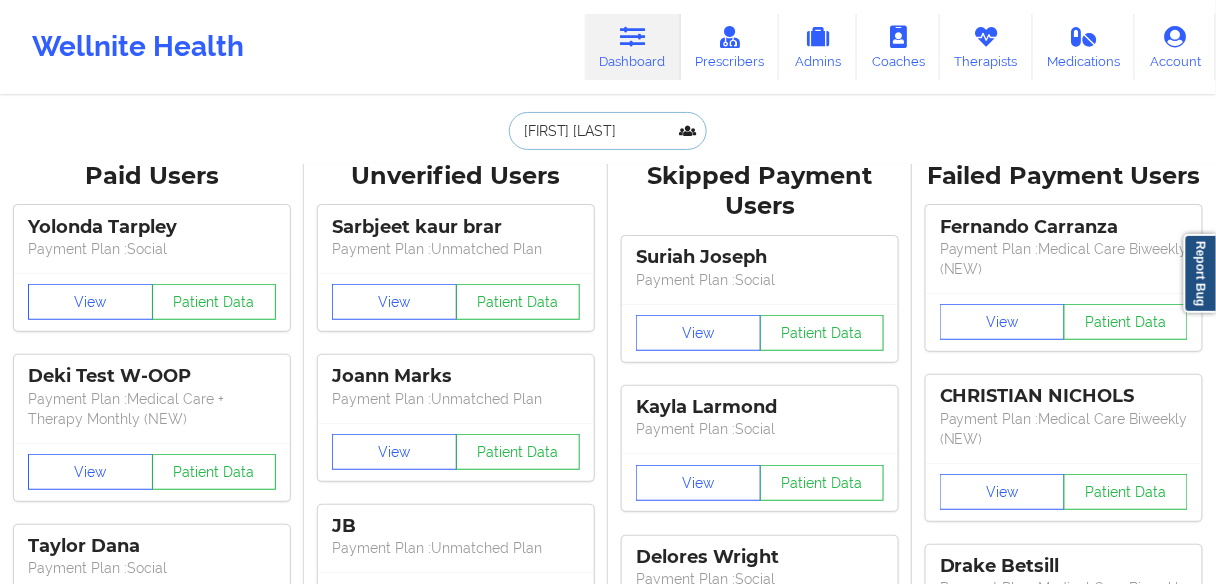 drag, startPoint x: 581, startPoint y: 130, endPoint x: 497, endPoint y: 117, distance: 85 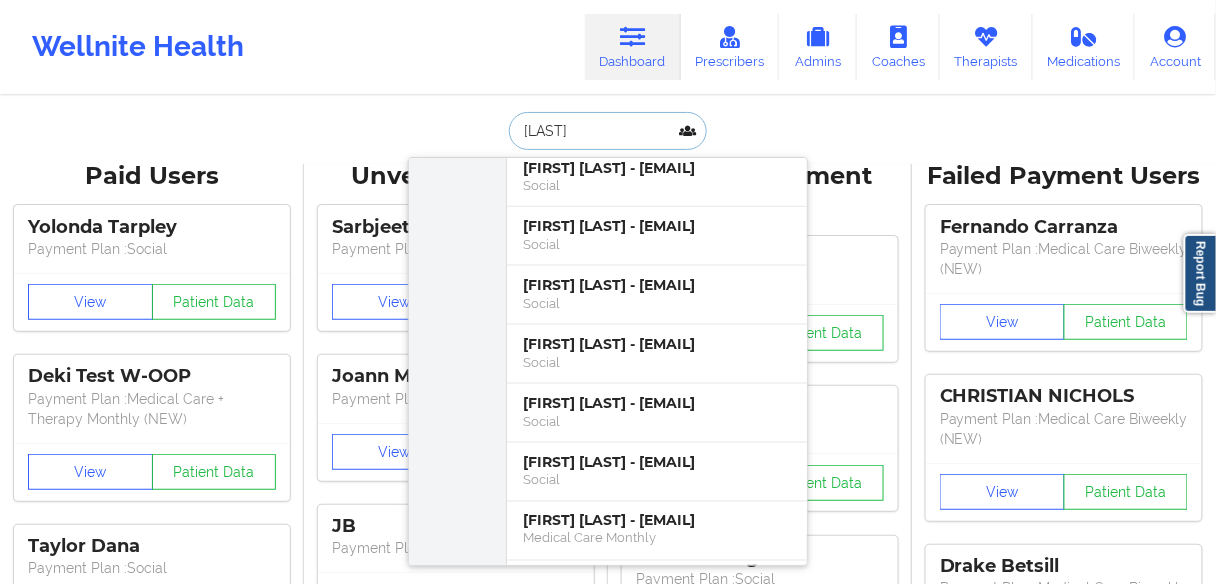 scroll, scrollTop: 880, scrollLeft: 0, axis: vertical 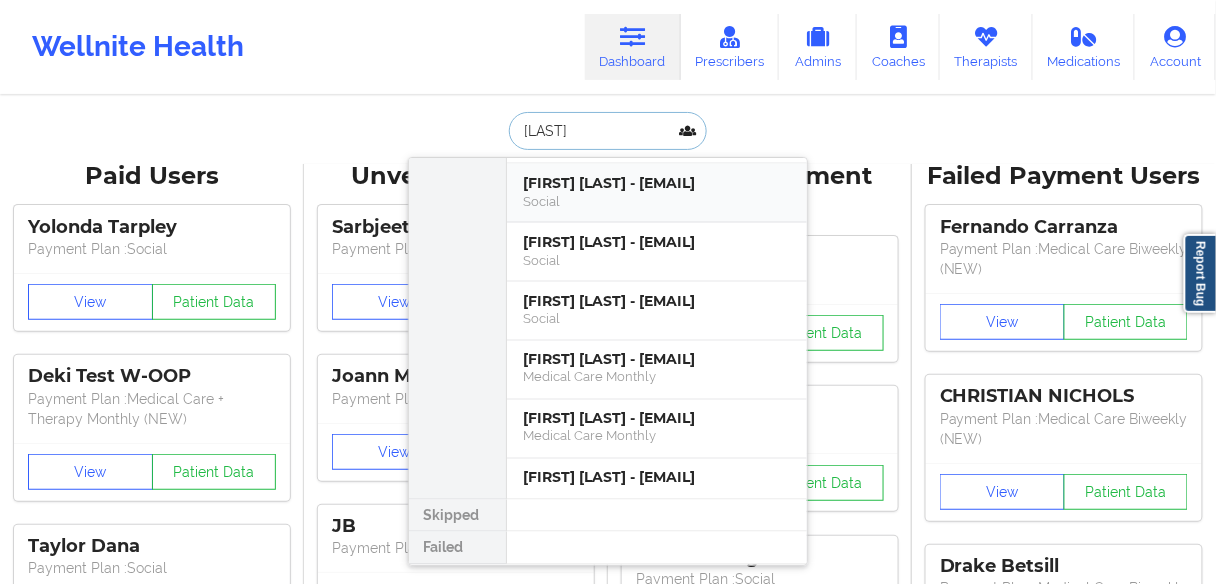 click on "[FIRST] [LAST] - [EMAIL]" at bounding box center (657, 183) 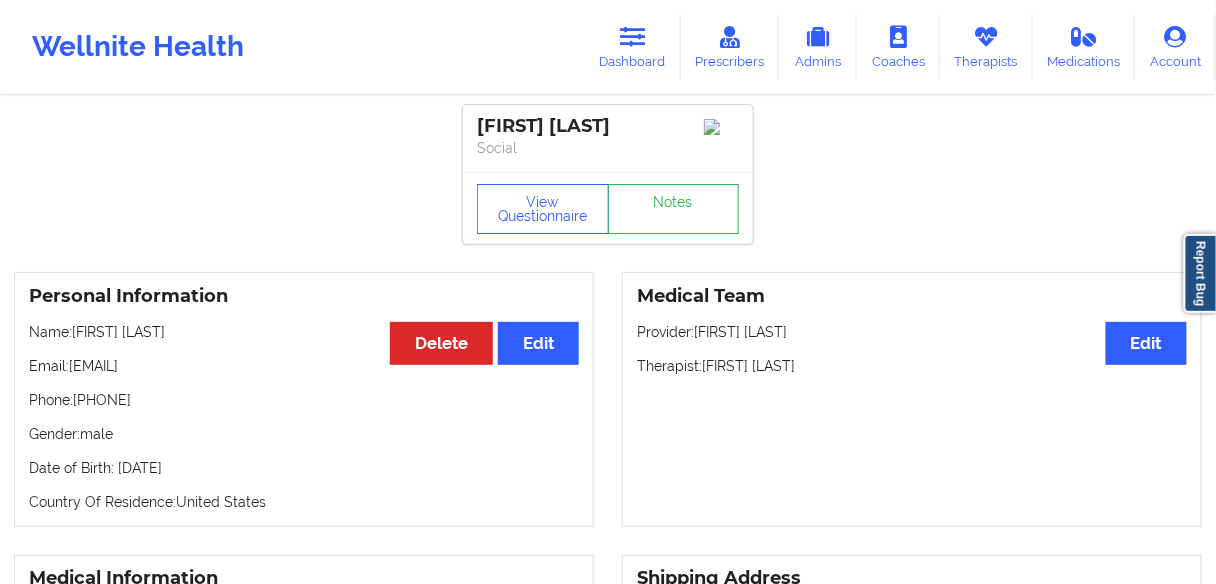 drag, startPoint x: 193, startPoint y: 411, endPoint x: 110, endPoint y: 357, distance: 99.0202 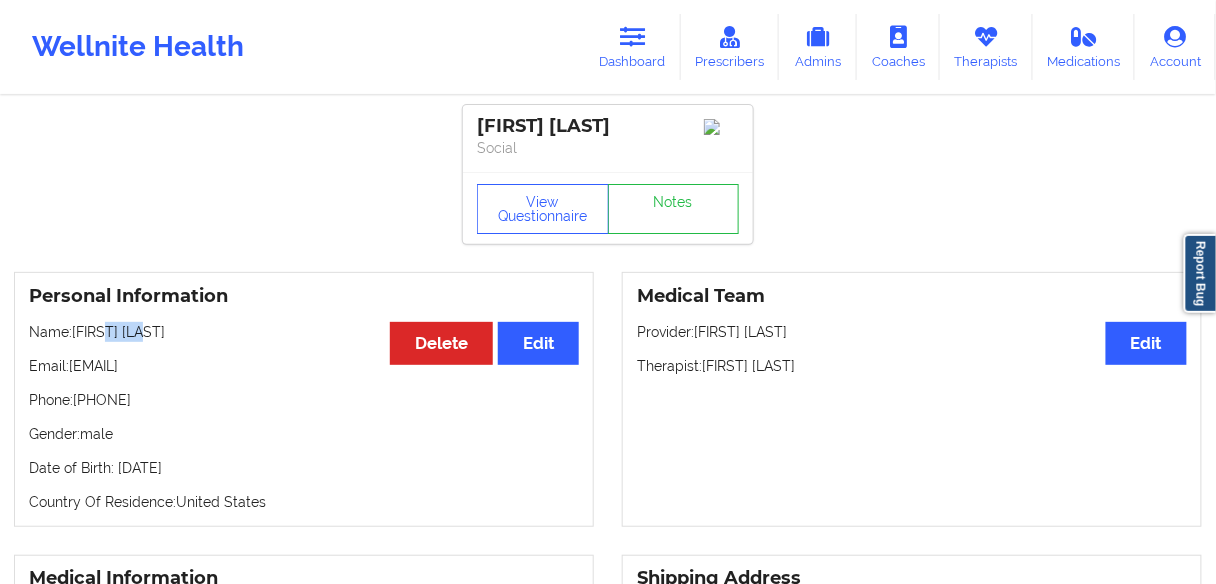click on "Name: [FIRST] [LAST]" at bounding box center [304, 332] 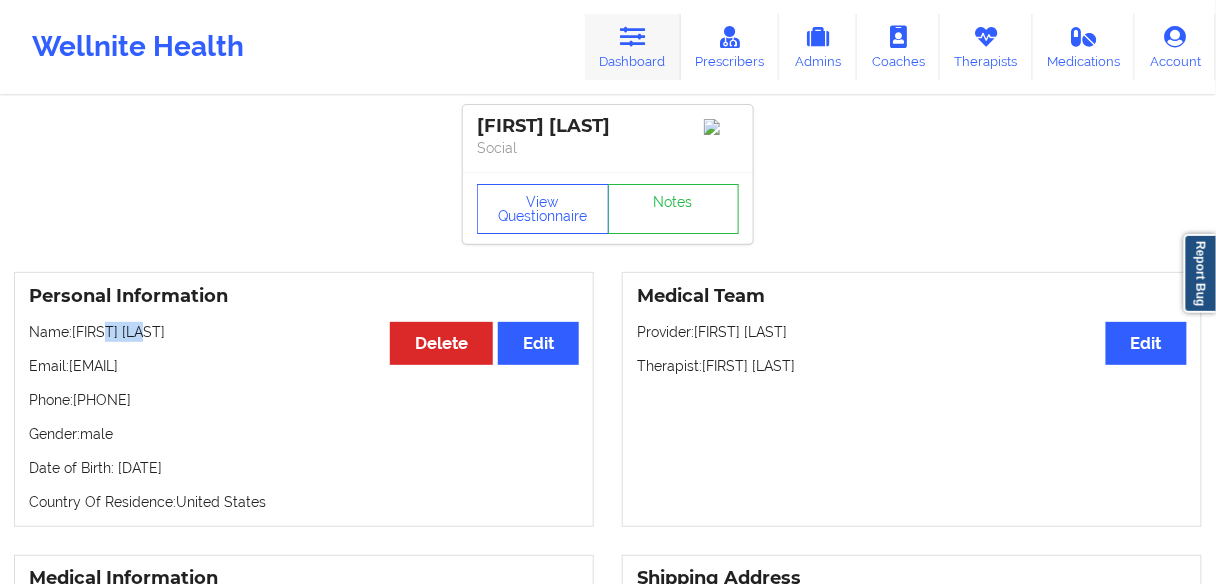 click on "Dashboard" at bounding box center [633, 47] 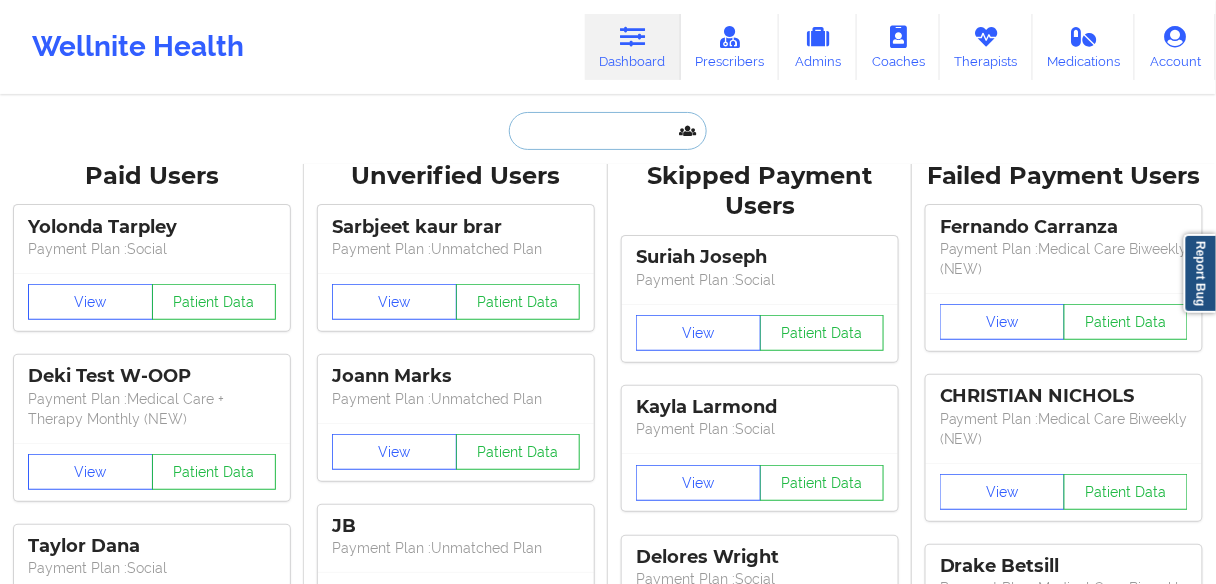 click at bounding box center (608, 131) 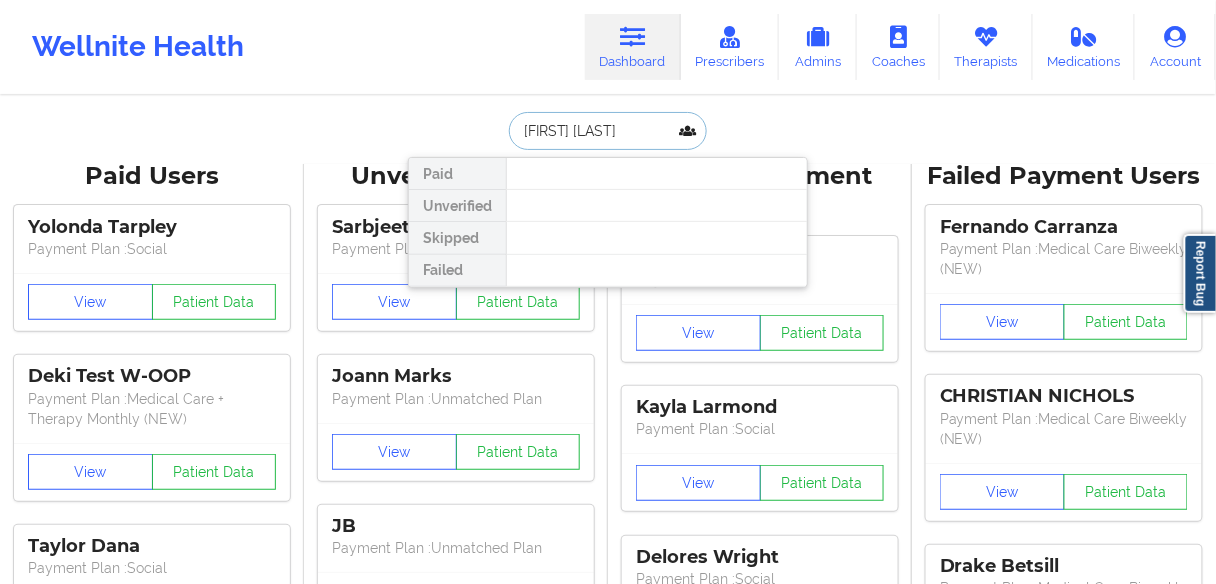 drag, startPoint x: 567, startPoint y: 128, endPoint x: 686, endPoint y: 132, distance: 119.06721 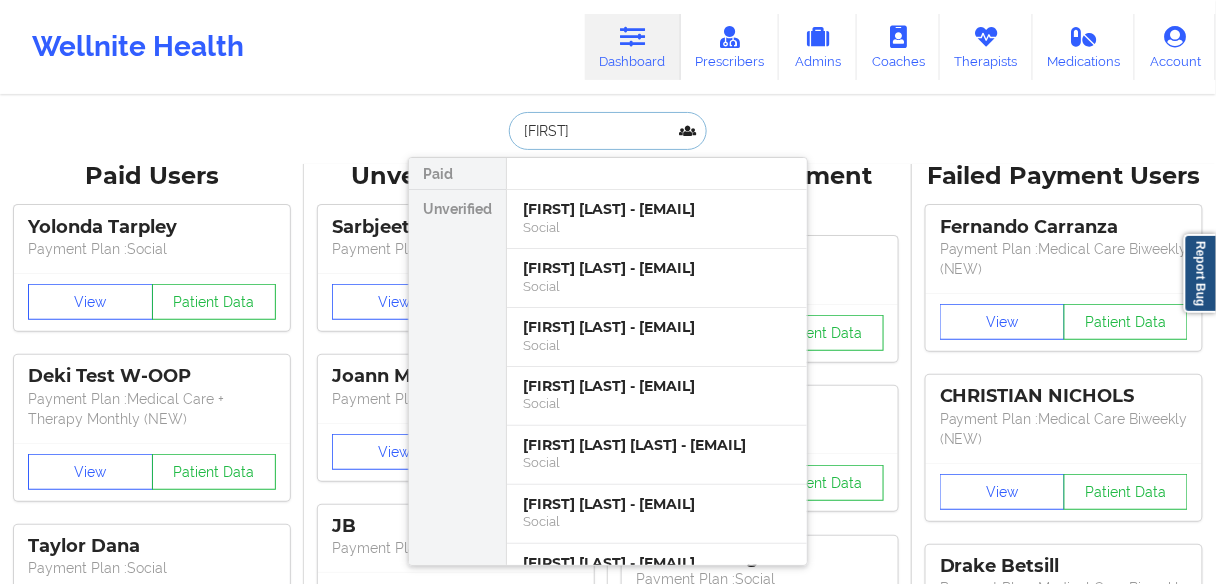 click on "[FIRST]" at bounding box center (608, 131) 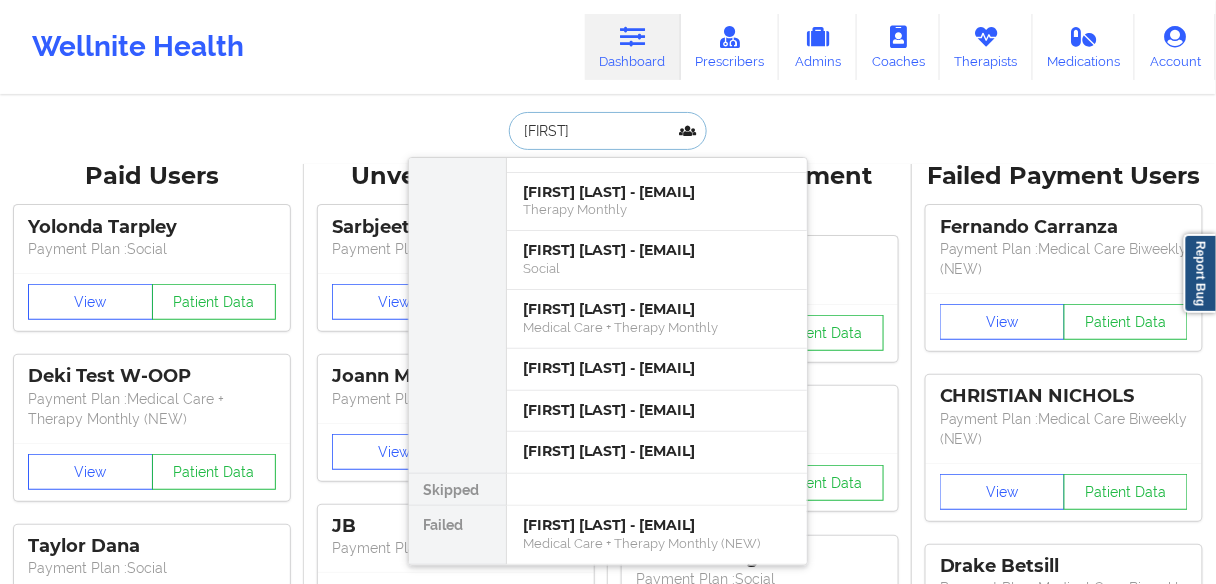 scroll, scrollTop: 2682, scrollLeft: 0, axis: vertical 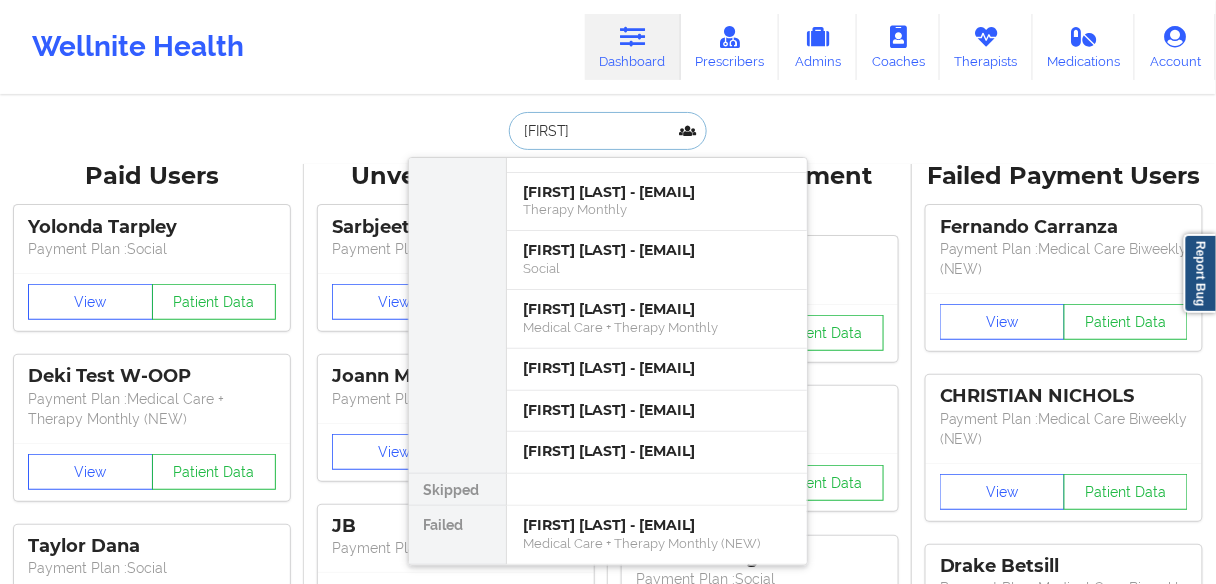 drag, startPoint x: 579, startPoint y: 136, endPoint x: 499, endPoint y: 132, distance: 80.09994 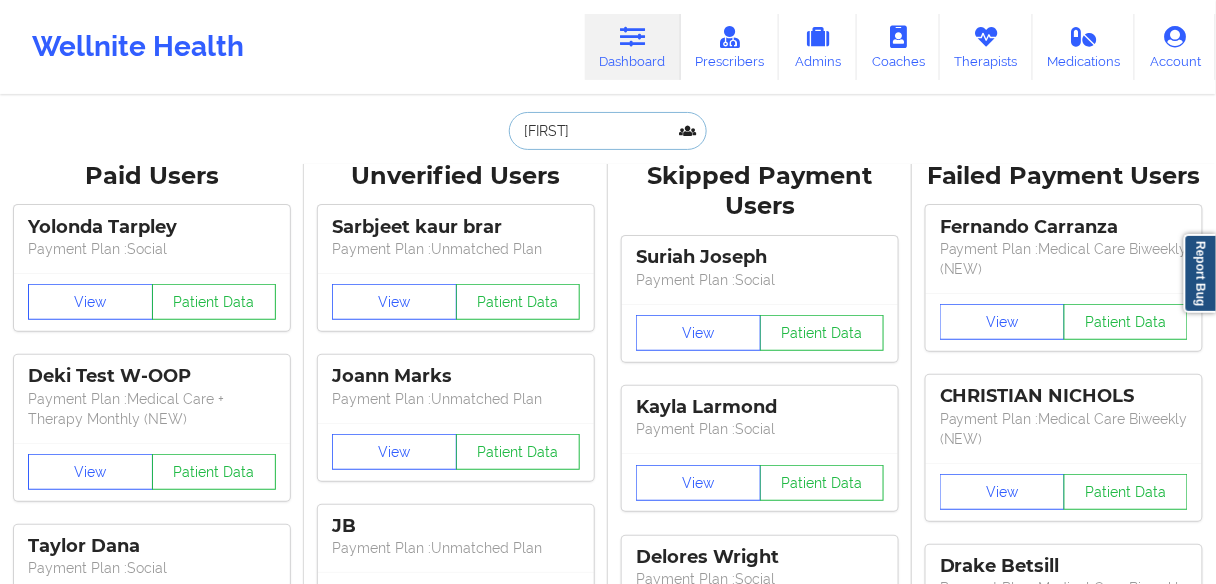 paste on "[LAST]" 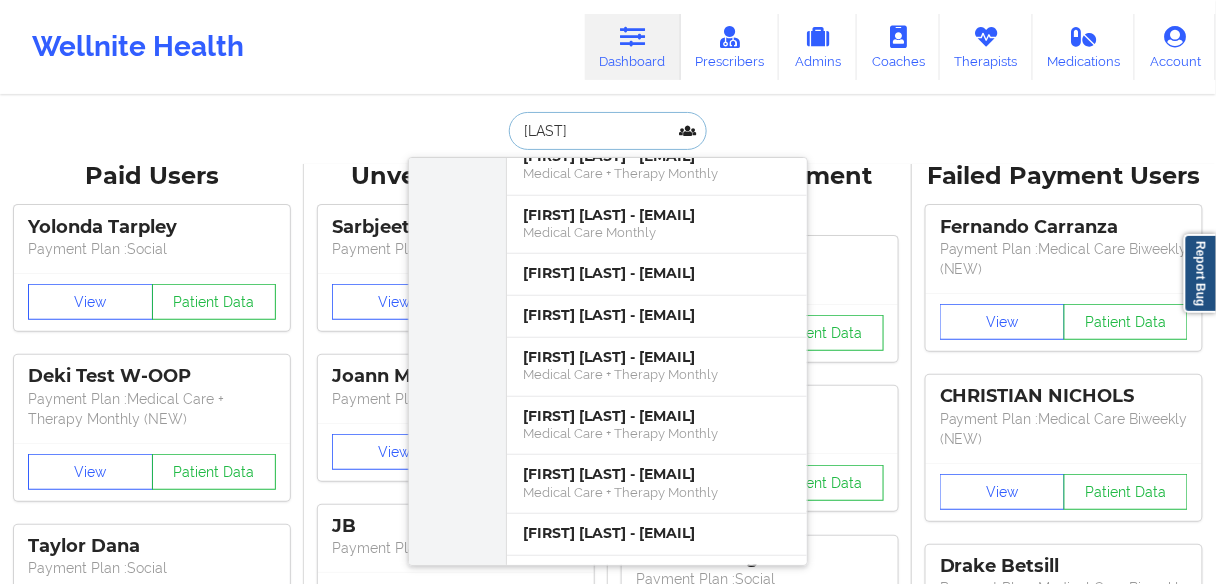 scroll, scrollTop: 7927, scrollLeft: 0, axis: vertical 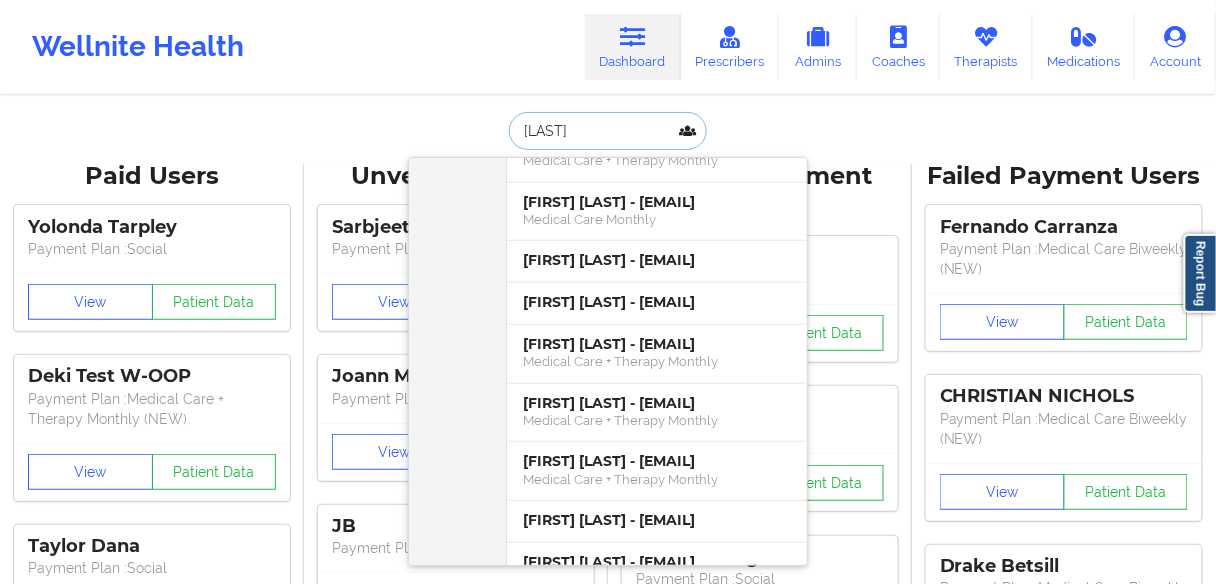 type on "[LAST]" 